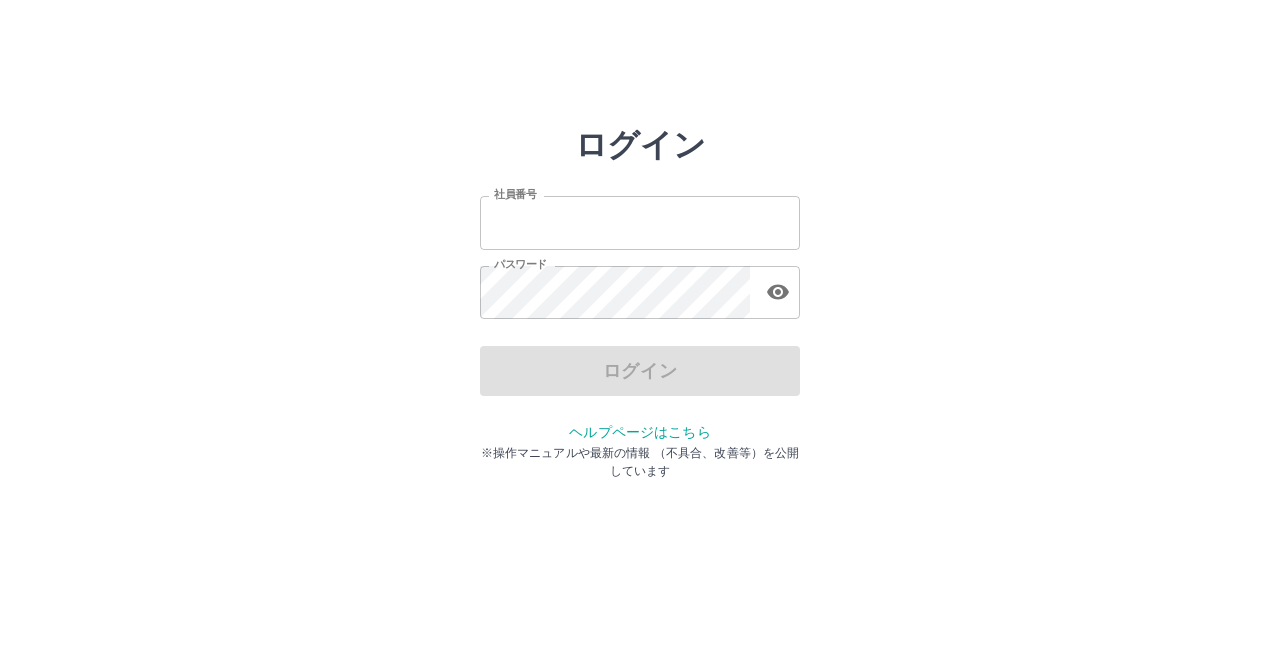 scroll, scrollTop: 0, scrollLeft: 0, axis: both 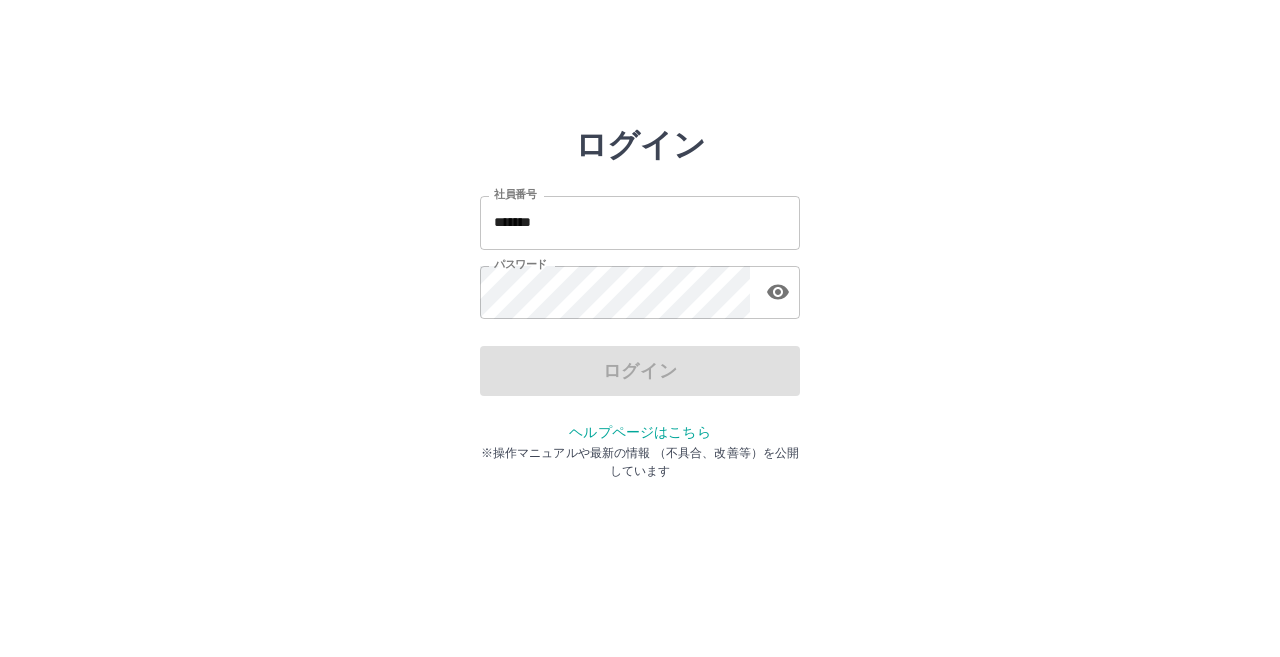 click on "*******" at bounding box center (640, 222) 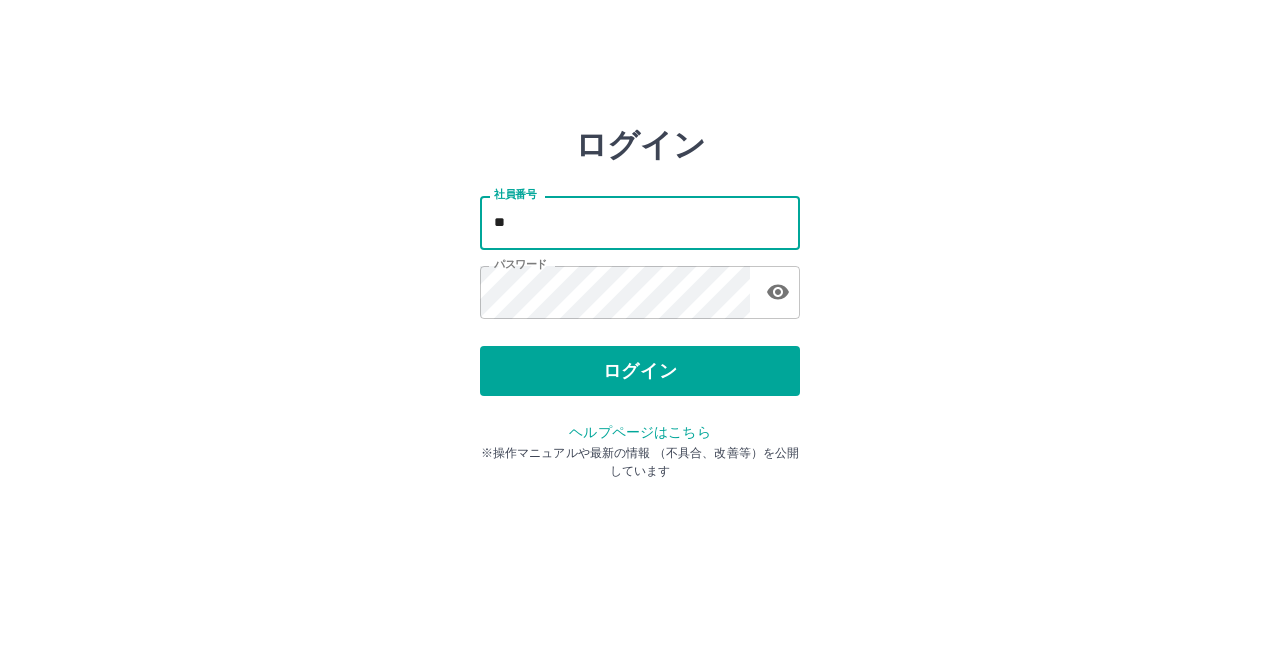 type on "*" 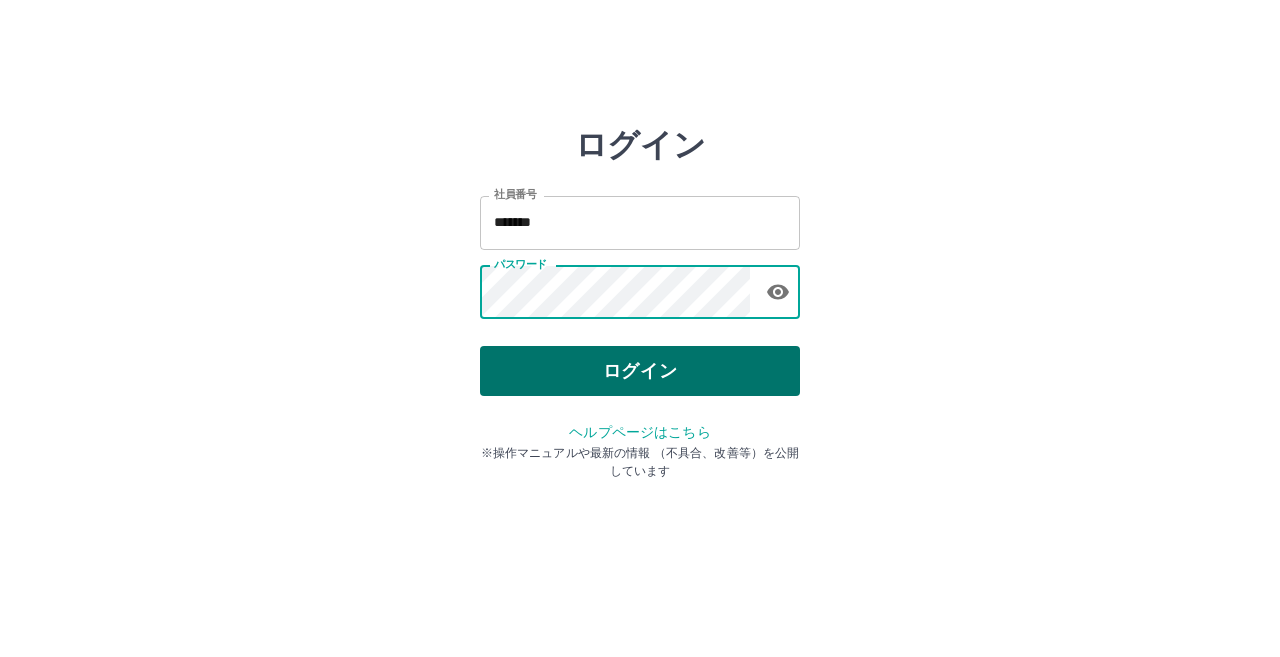 click on "ログイン" at bounding box center (640, 371) 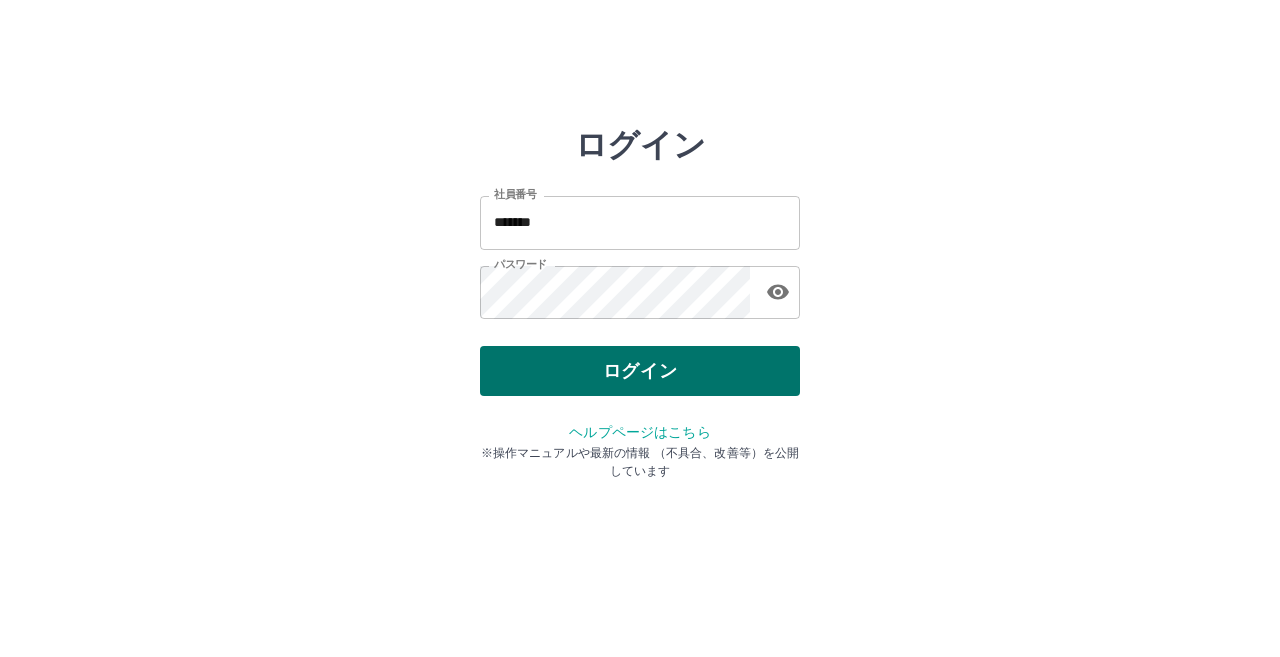 click on "ログイン" at bounding box center (640, 371) 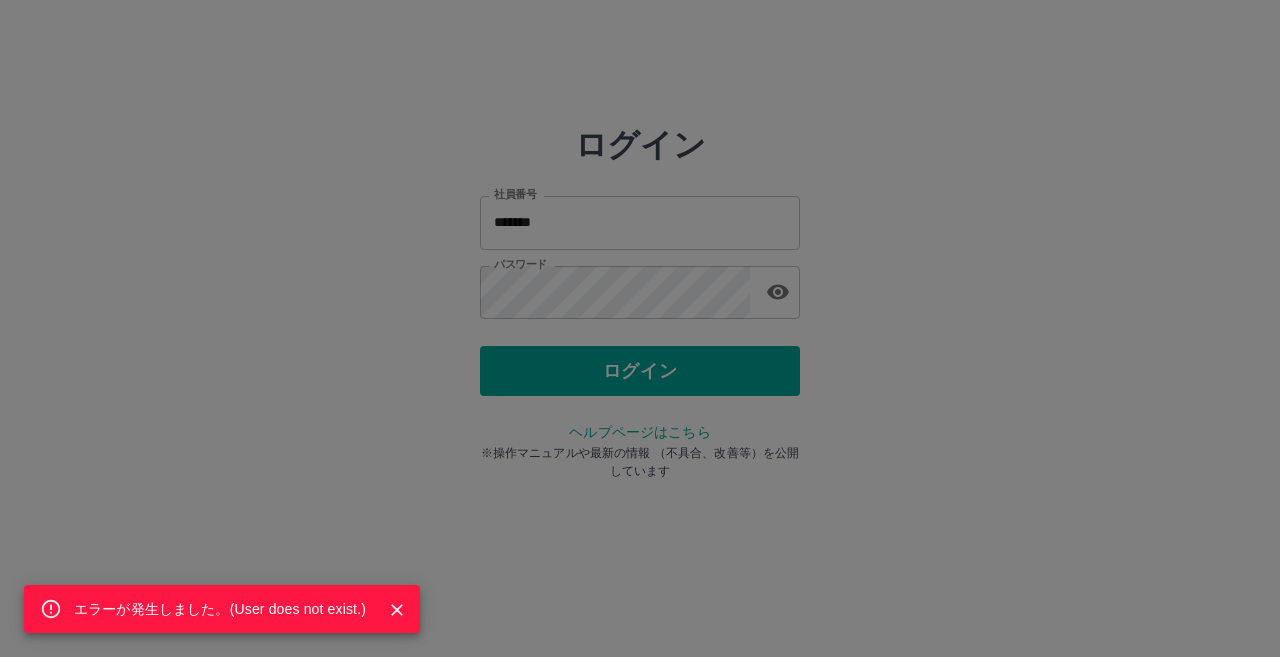 click on "エラーが発生しました。( User does not exist. )" at bounding box center [640, 328] 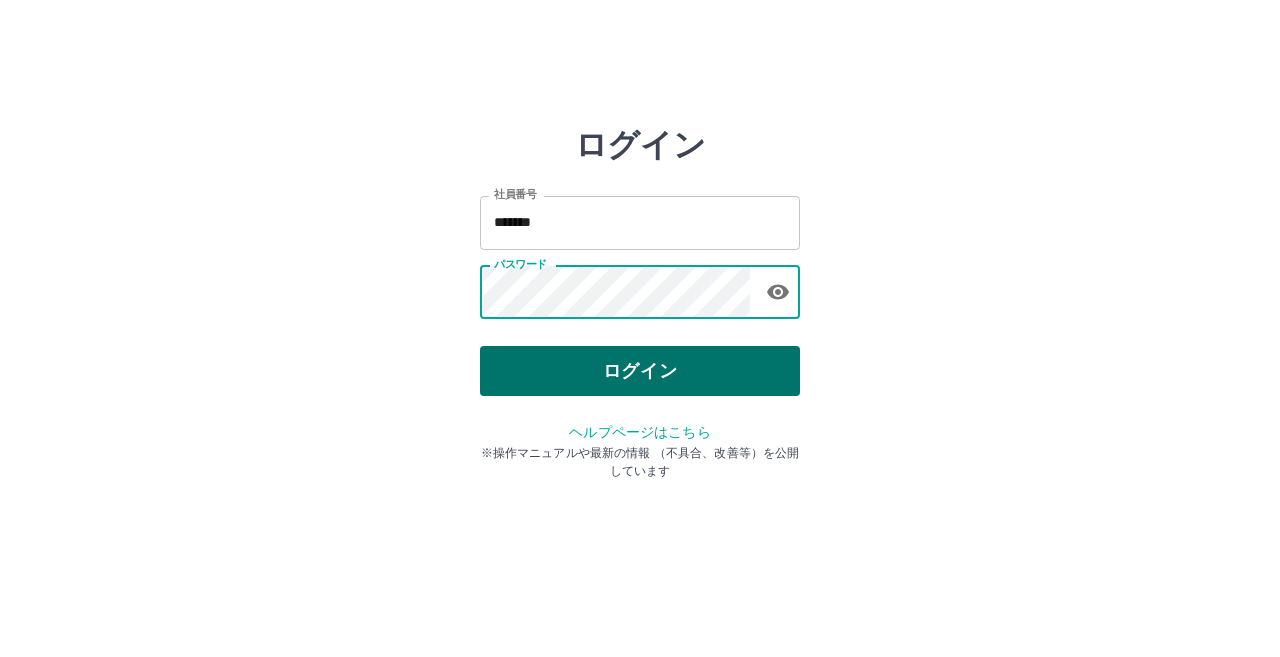 click on "ログイン" at bounding box center [640, 371] 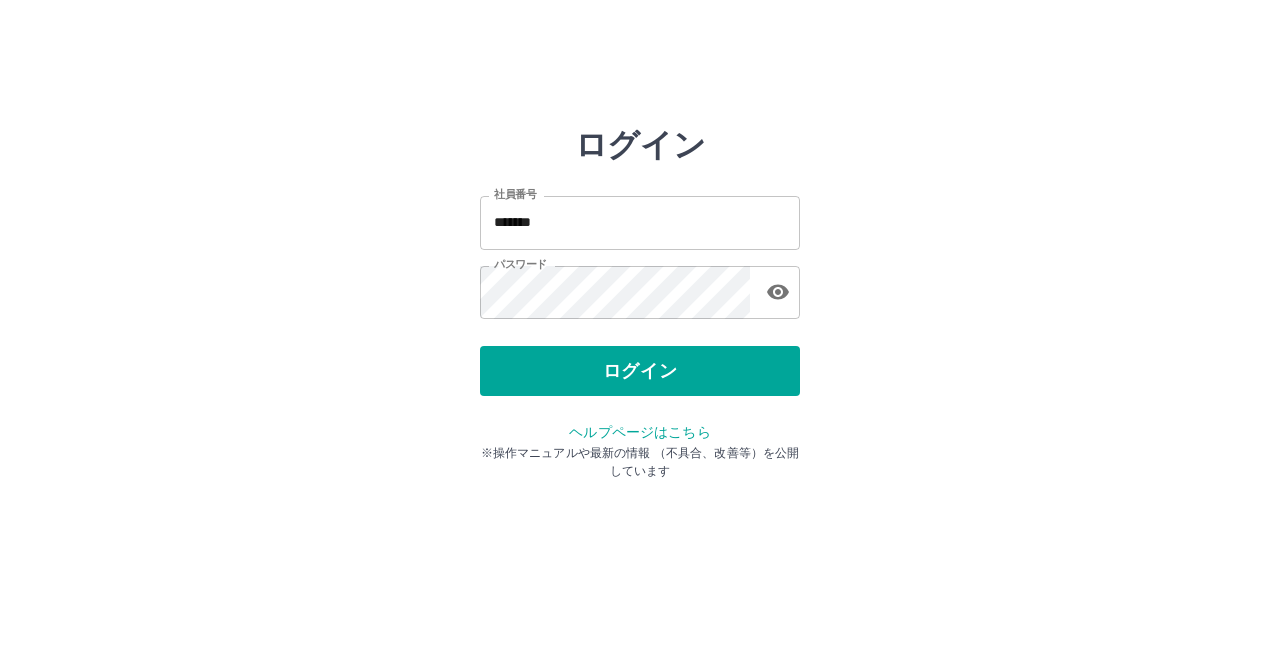 click on "*******" at bounding box center (640, 222) 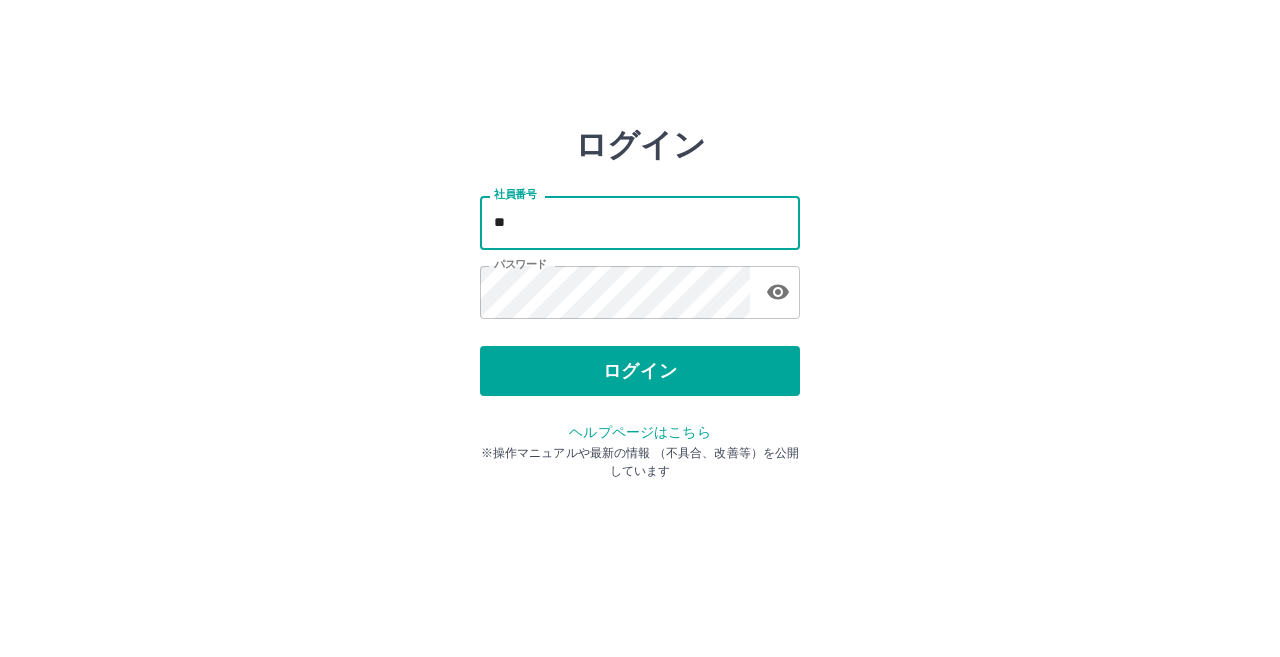 type on "*" 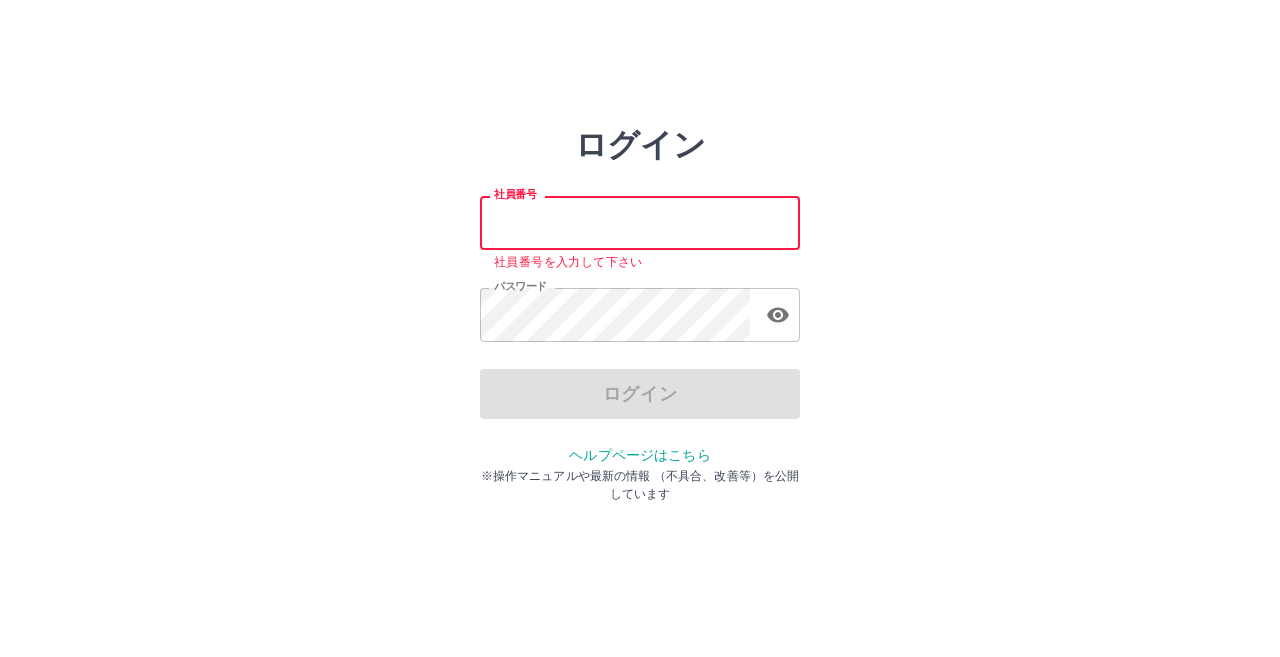 click on "社員番号" at bounding box center [640, 222] 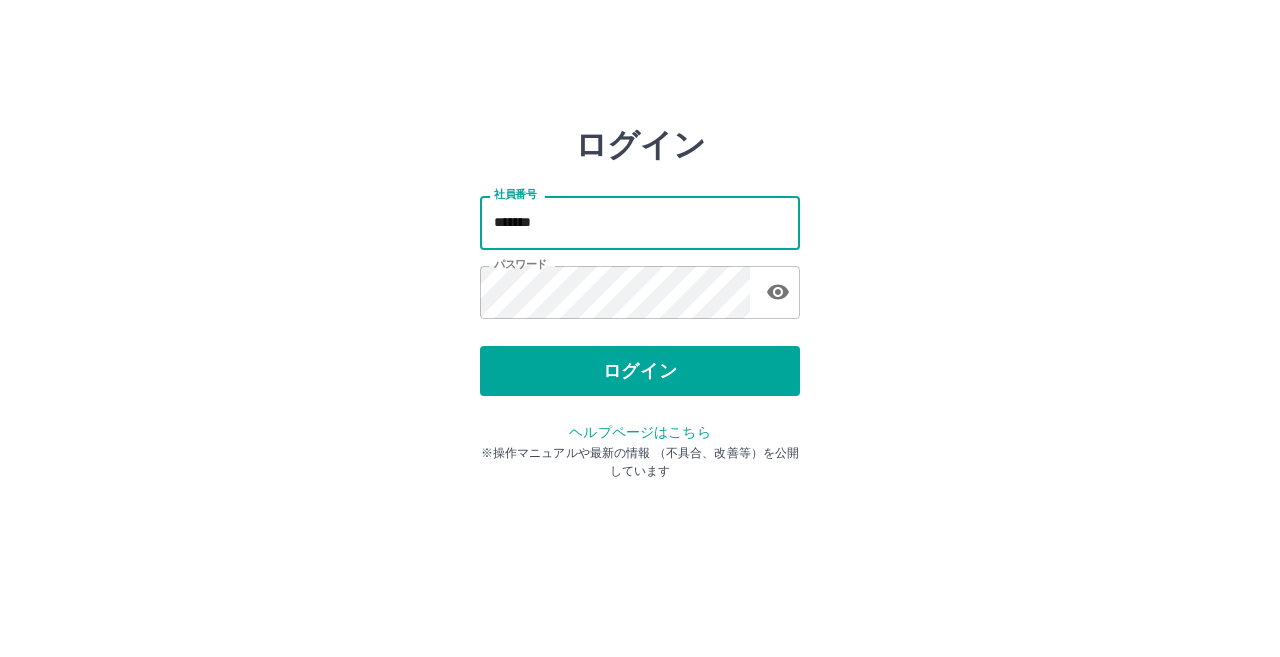 type on "*******" 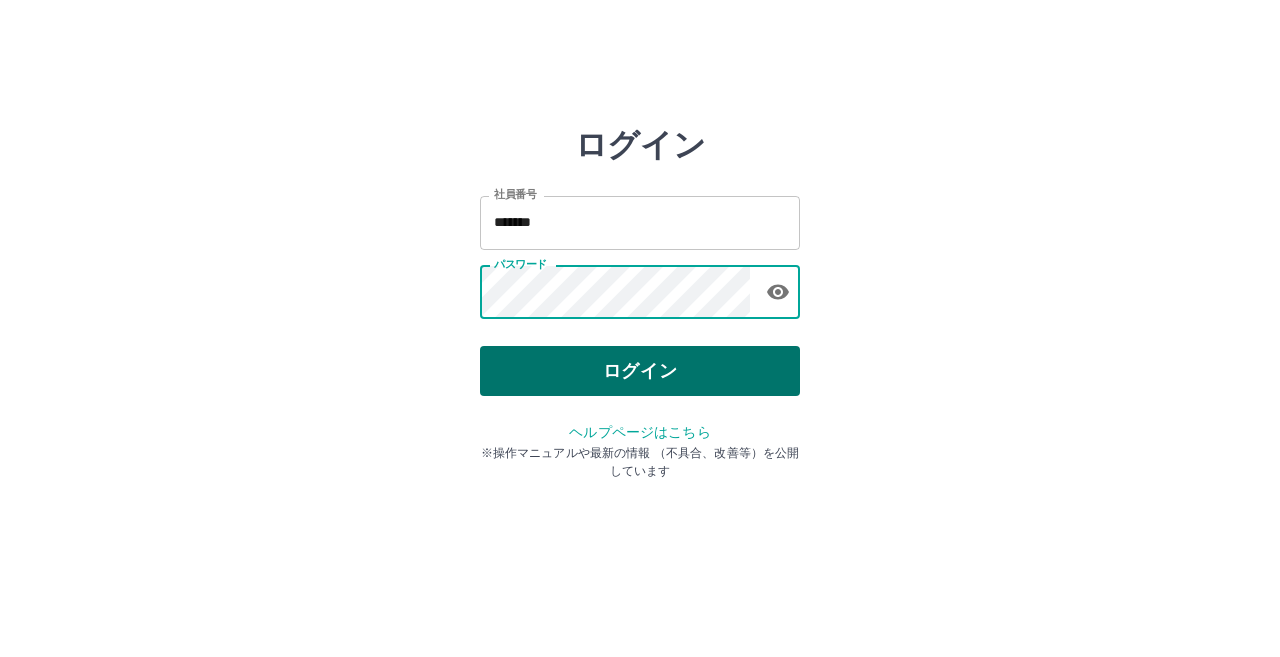click on "ログイン" at bounding box center (640, 371) 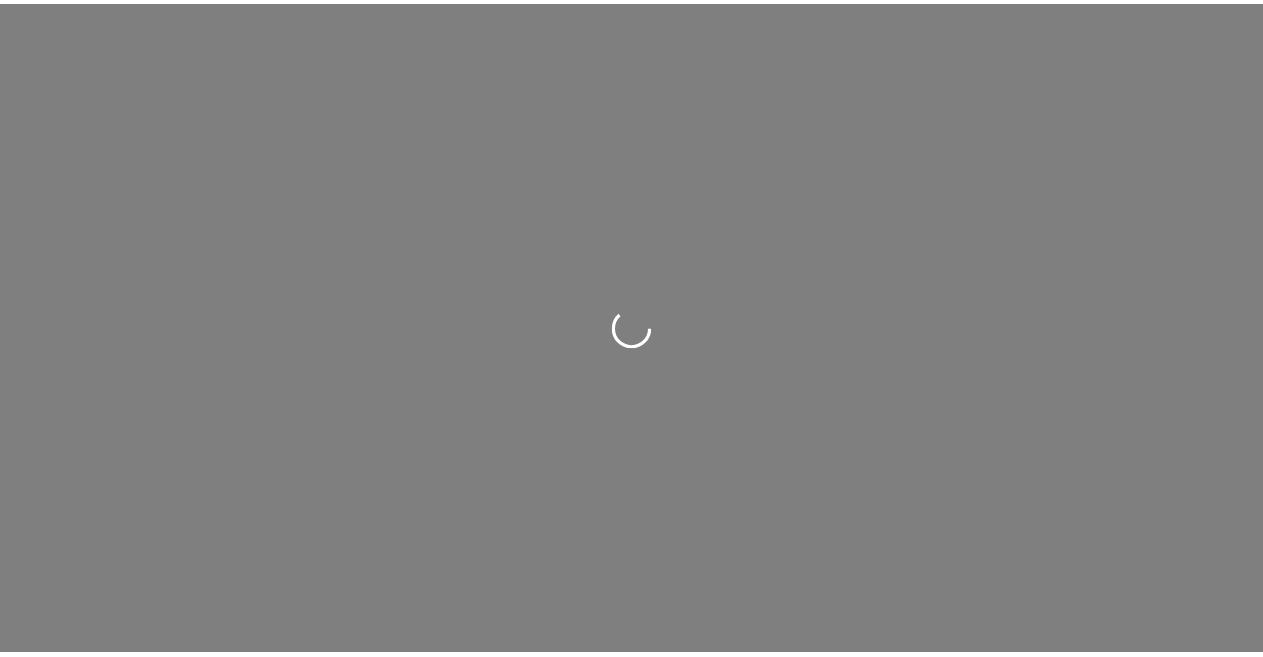 scroll, scrollTop: 0, scrollLeft: 0, axis: both 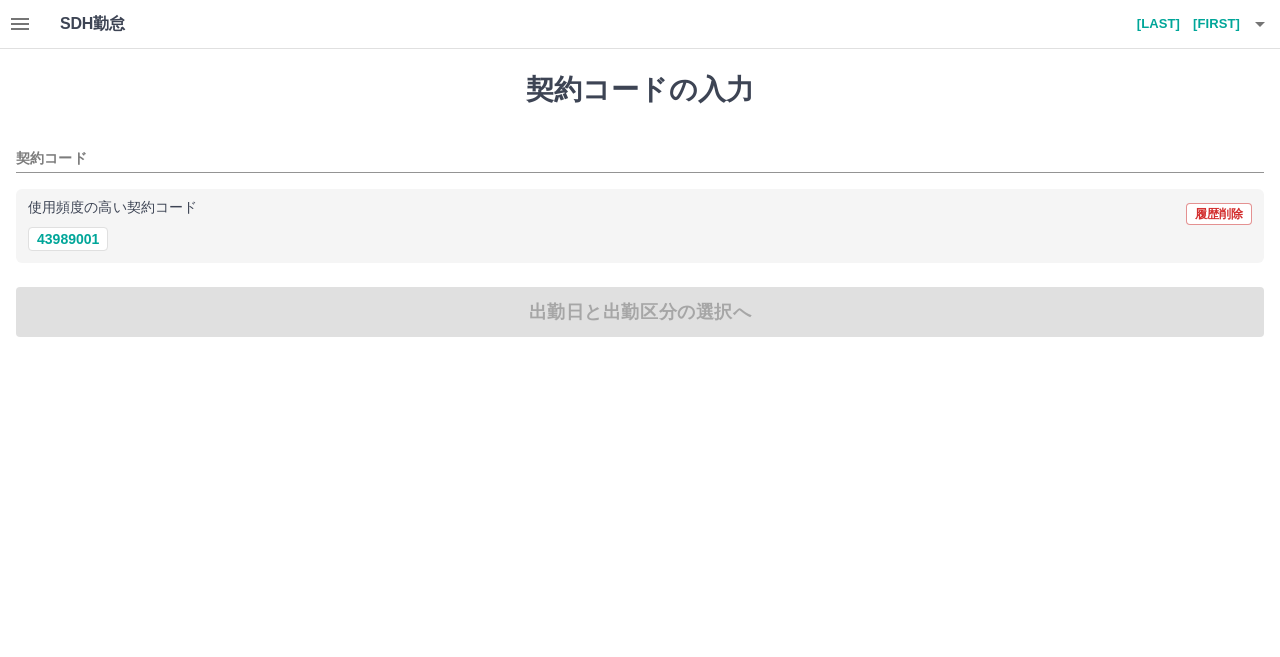 click on "43989001" at bounding box center (640, 239) 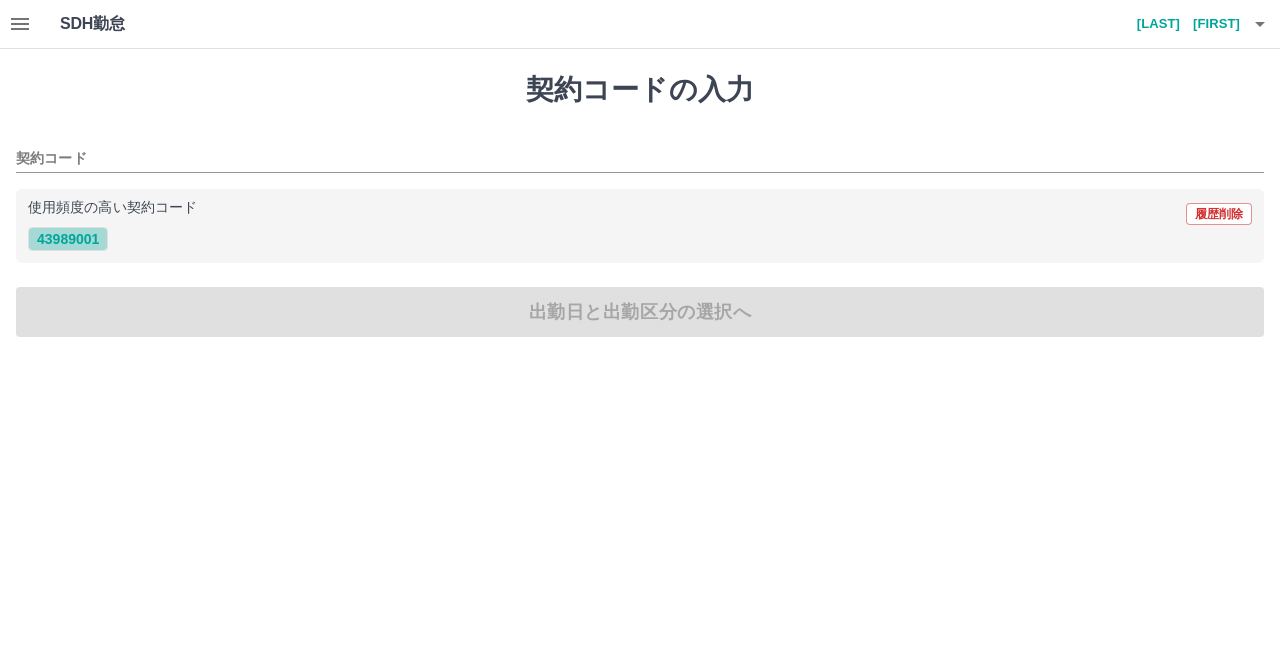 click on "43989001" at bounding box center [68, 239] 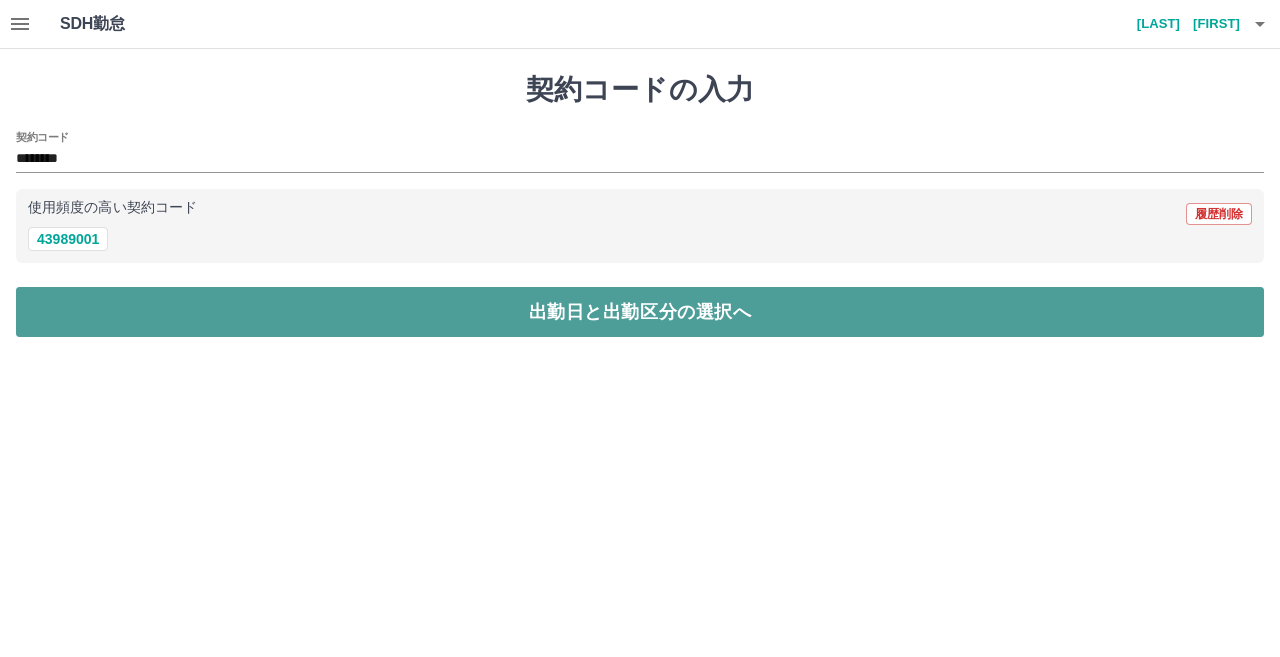 click on "出勤日と出勤区分の選択へ" at bounding box center (640, 312) 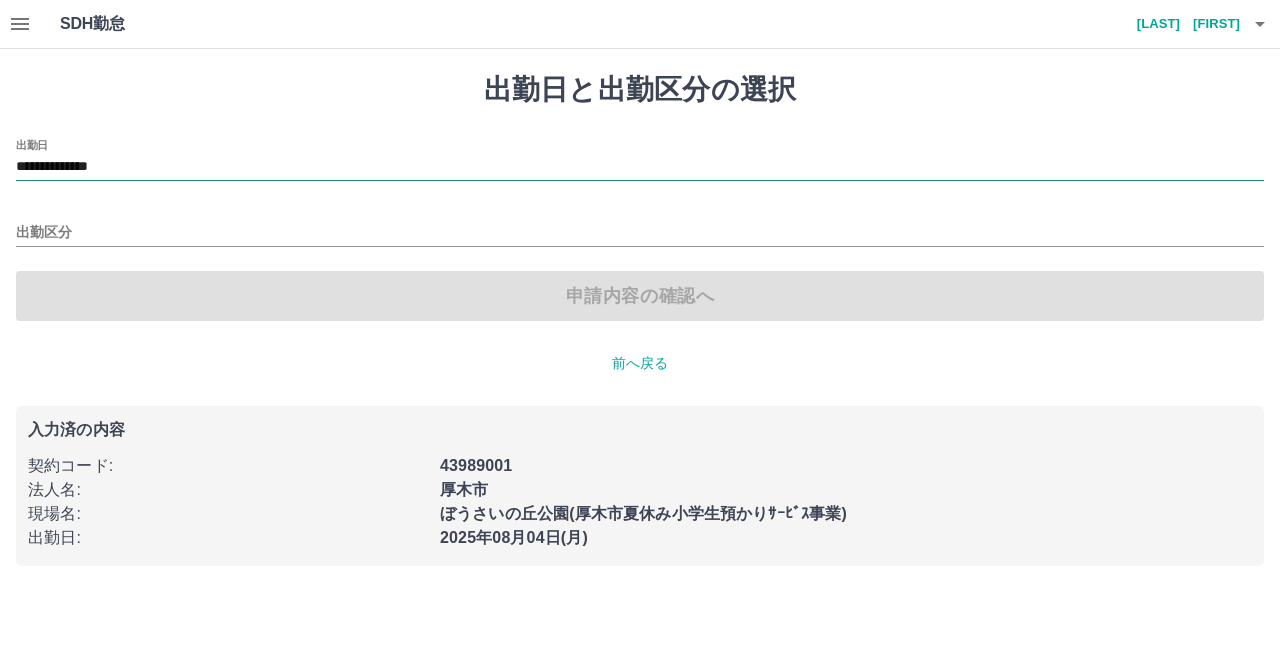 click on "**********" at bounding box center (640, 167) 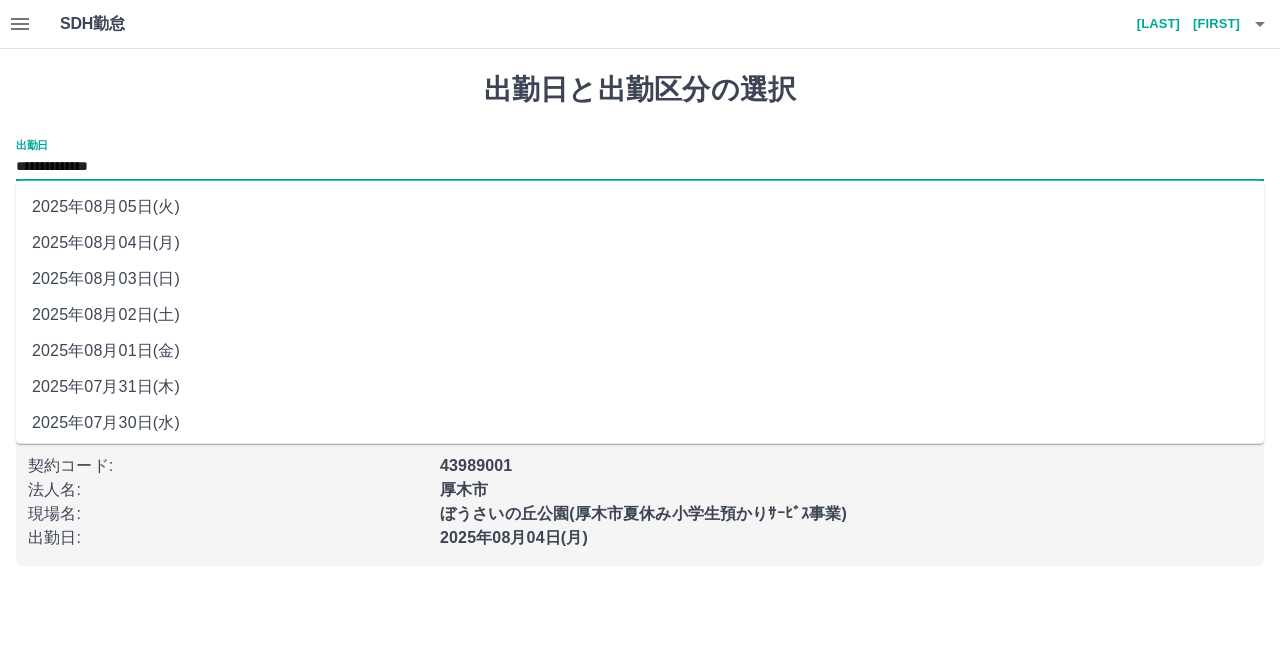 click on "2025年08月01日(金)" at bounding box center (640, 351) 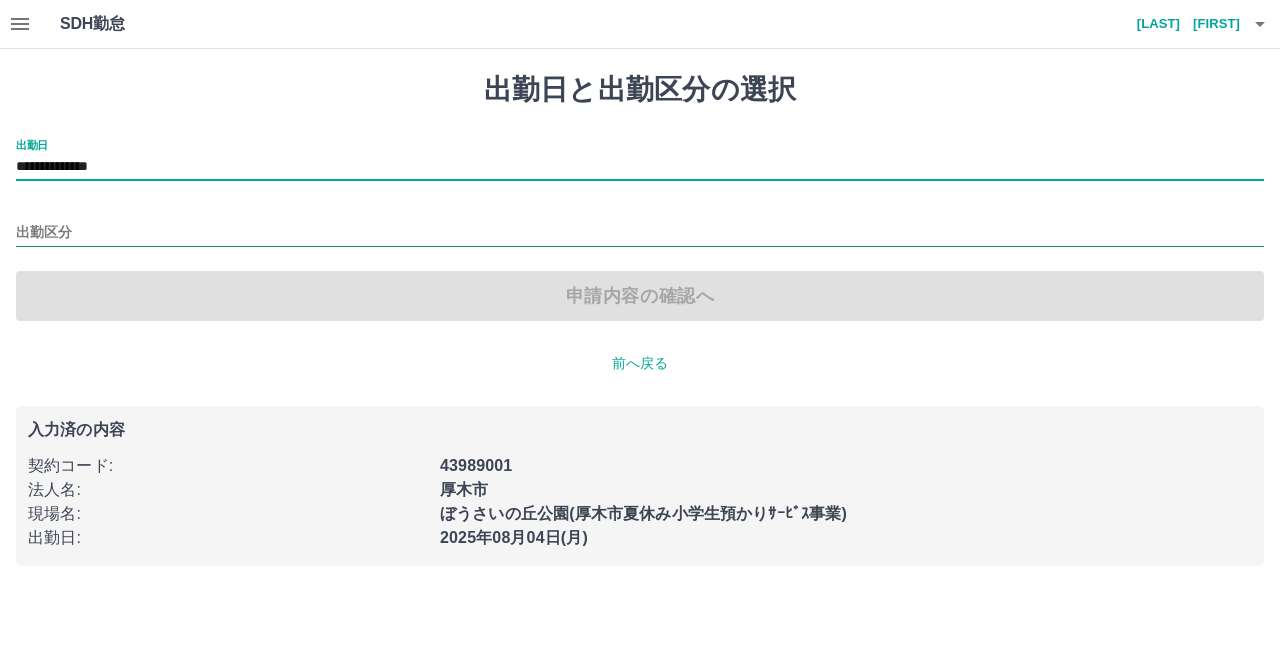 click on "出勤区分" at bounding box center [640, 233] 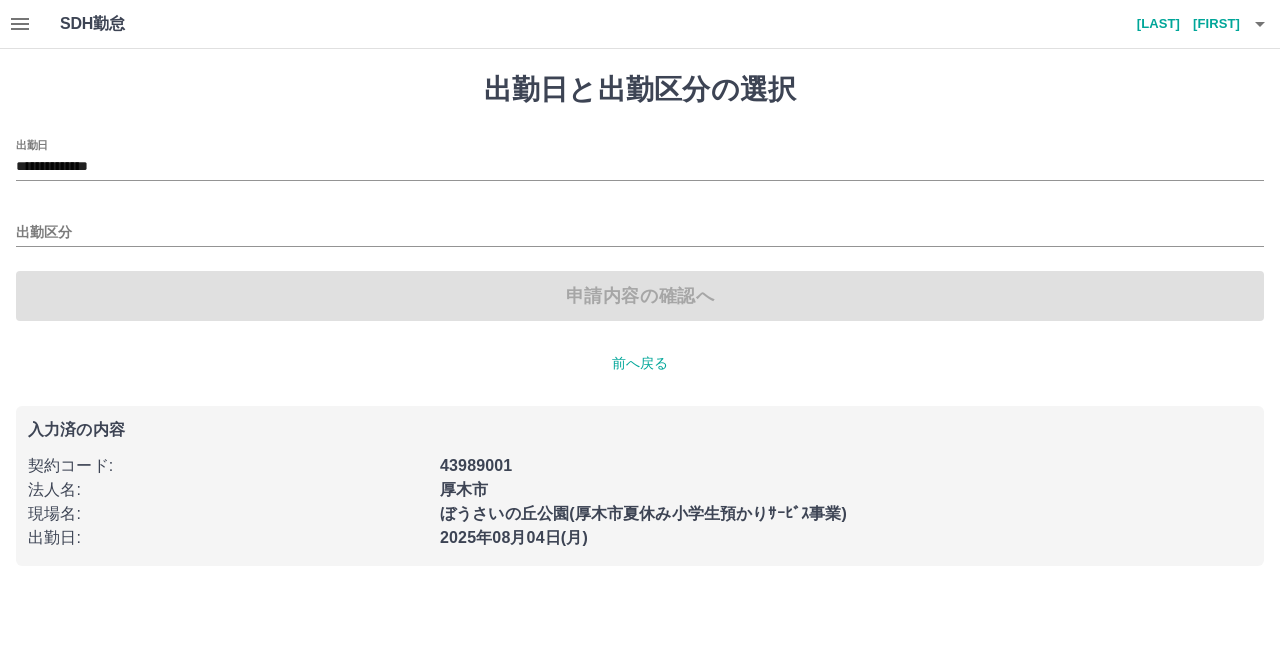 click on "入力済の内容 契約コード : 43989001 法人名 : [NAME] 現場名 : ぼうさいの丘公園([NAME][MONTH]小学生預かりｻｰﾋﾞｽ事業) 出勤日 : [DATE]([DAY])" at bounding box center [640, 486] 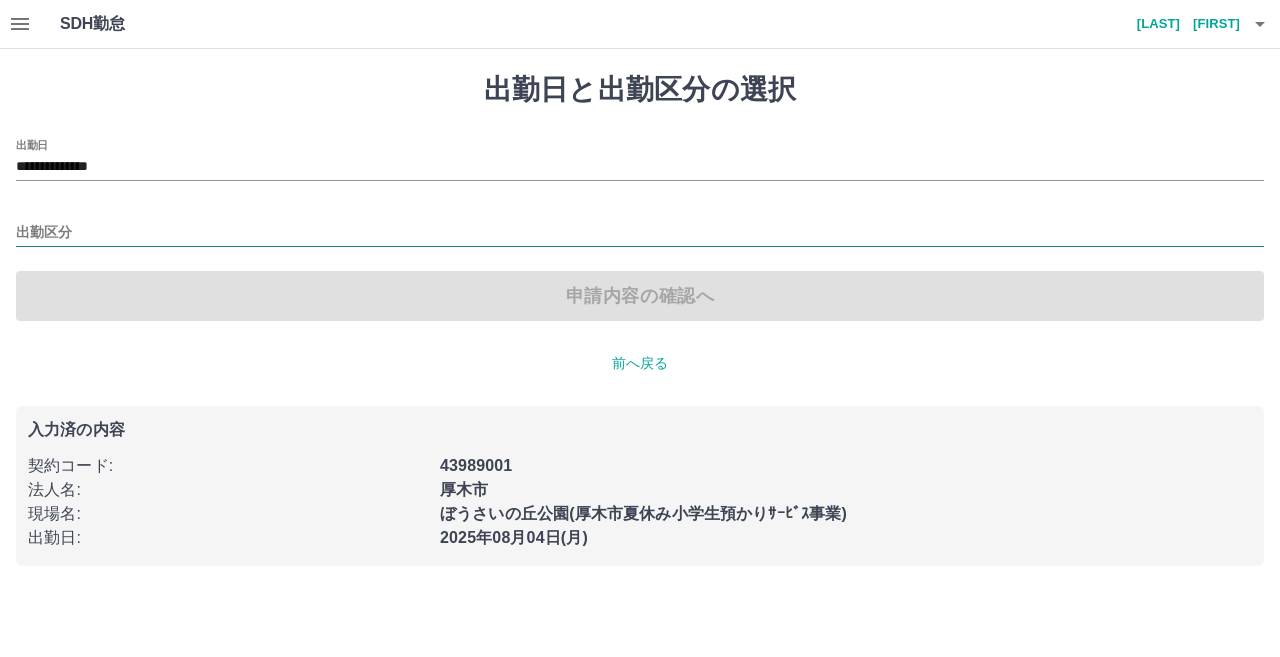 click on "出勤区分" at bounding box center (640, 233) 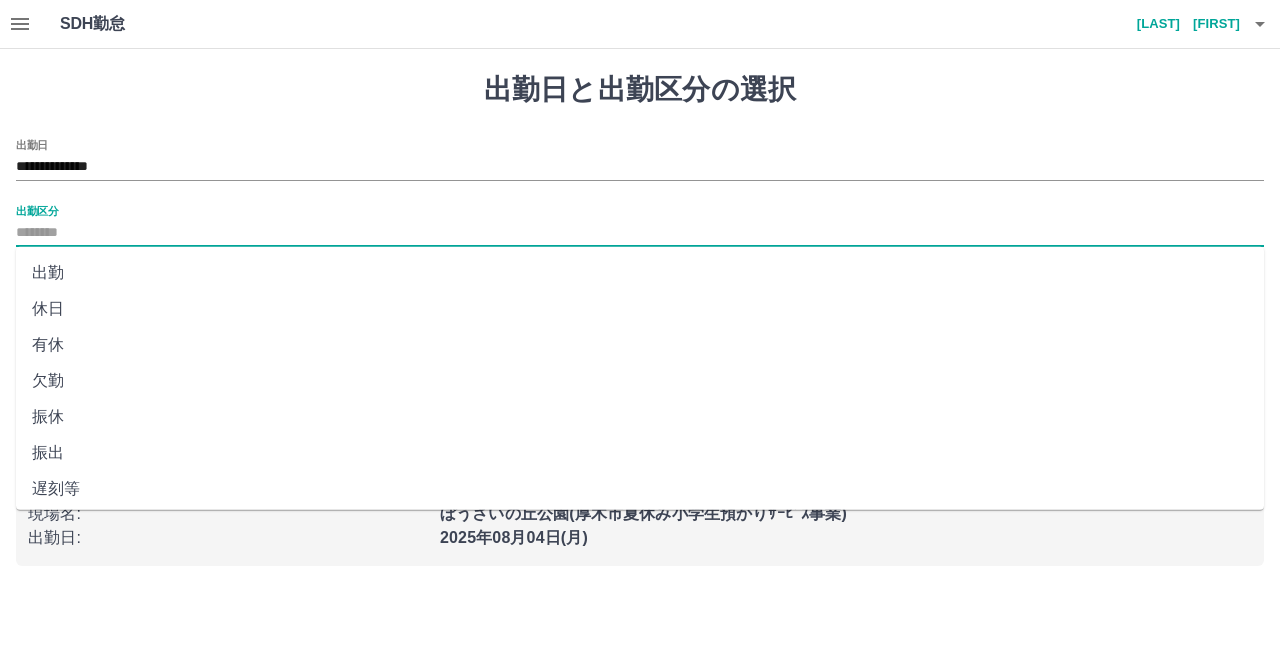 click on "欠勤" at bounding box center (640, 381) 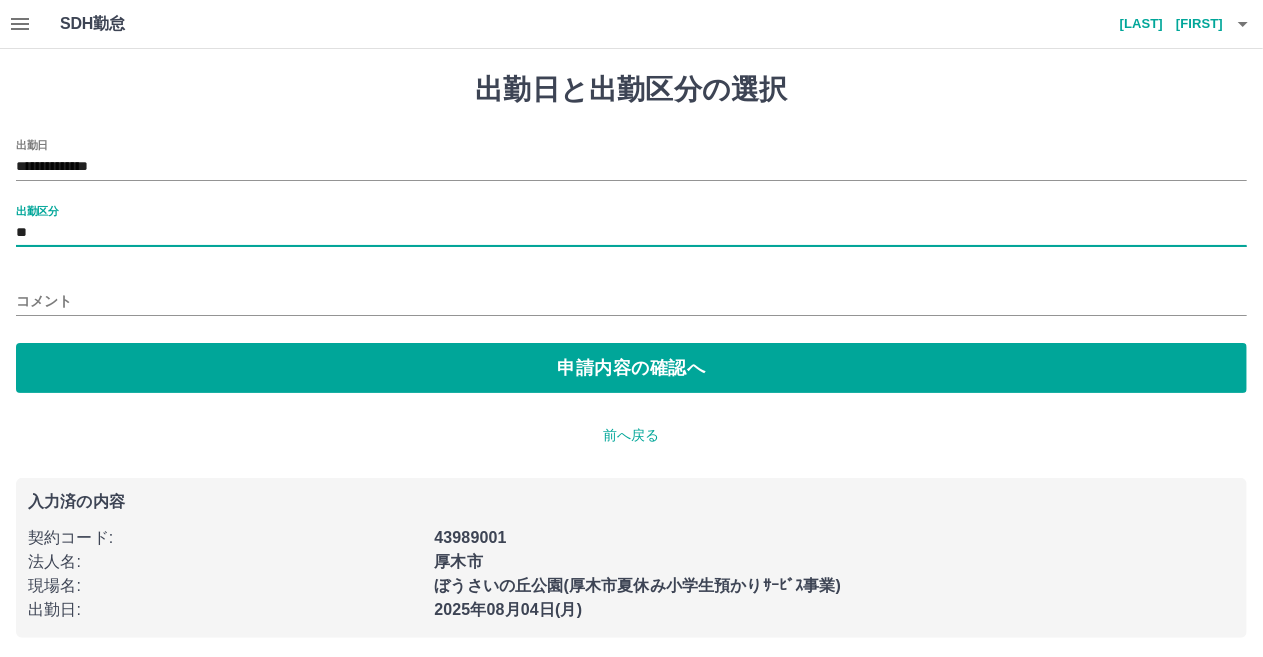 click on "**********" at bounding box center (631, 266) 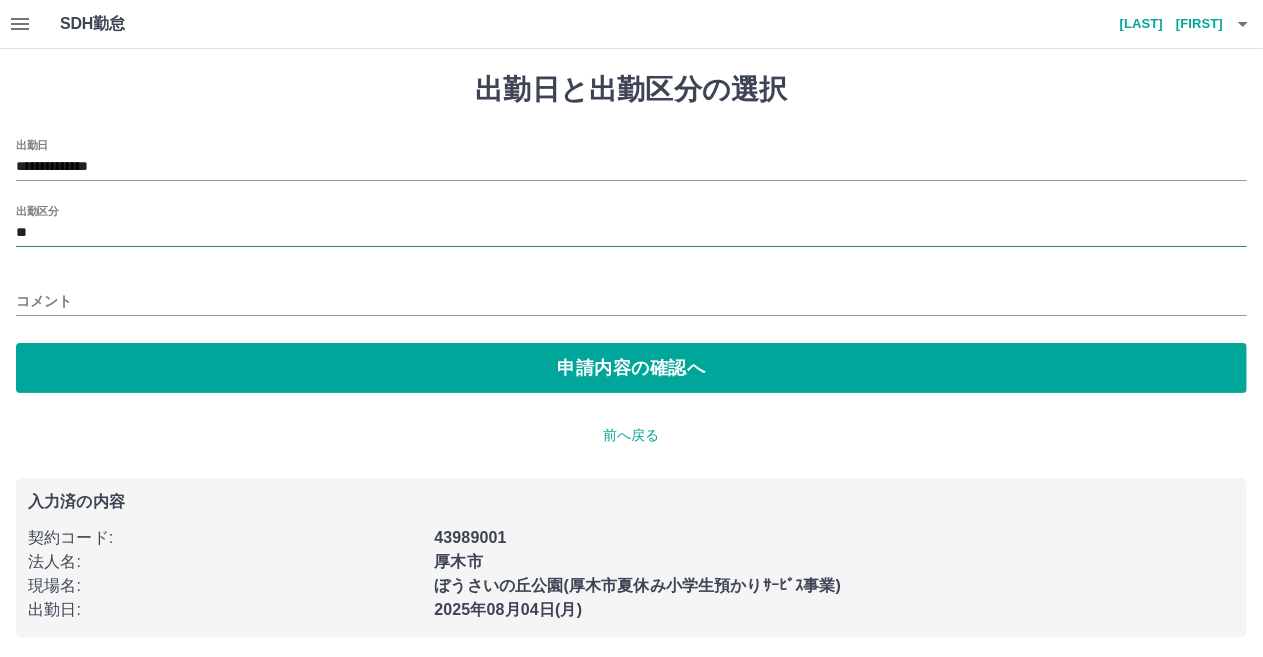 click on "**" at bounding box center (631, 233) 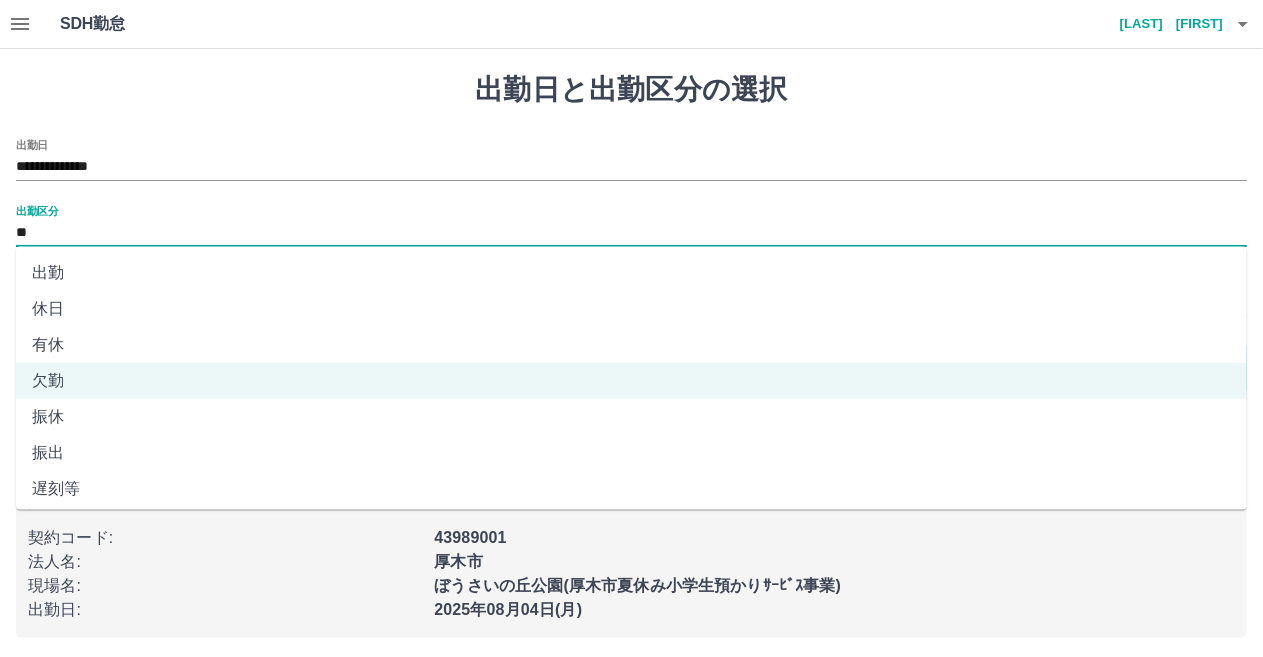 click on "出勤" at bounding box center [631, 273] 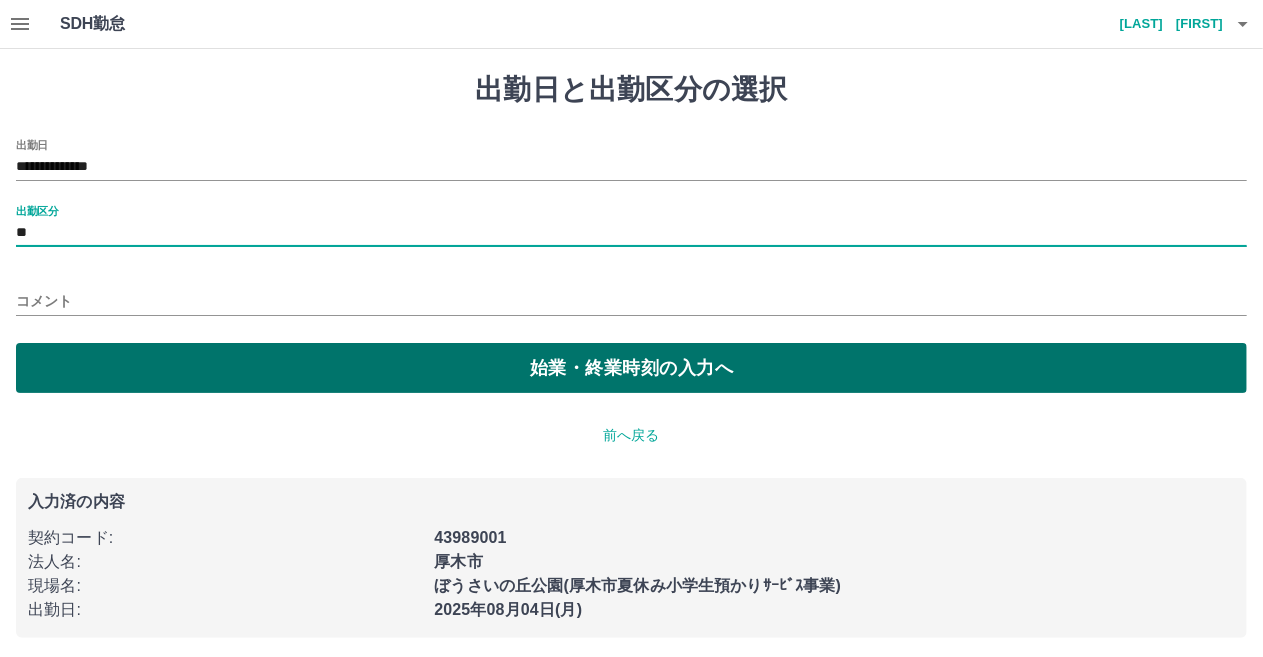 click on "始業・終業時刻の入力へ" at bounding box center (631, 368) 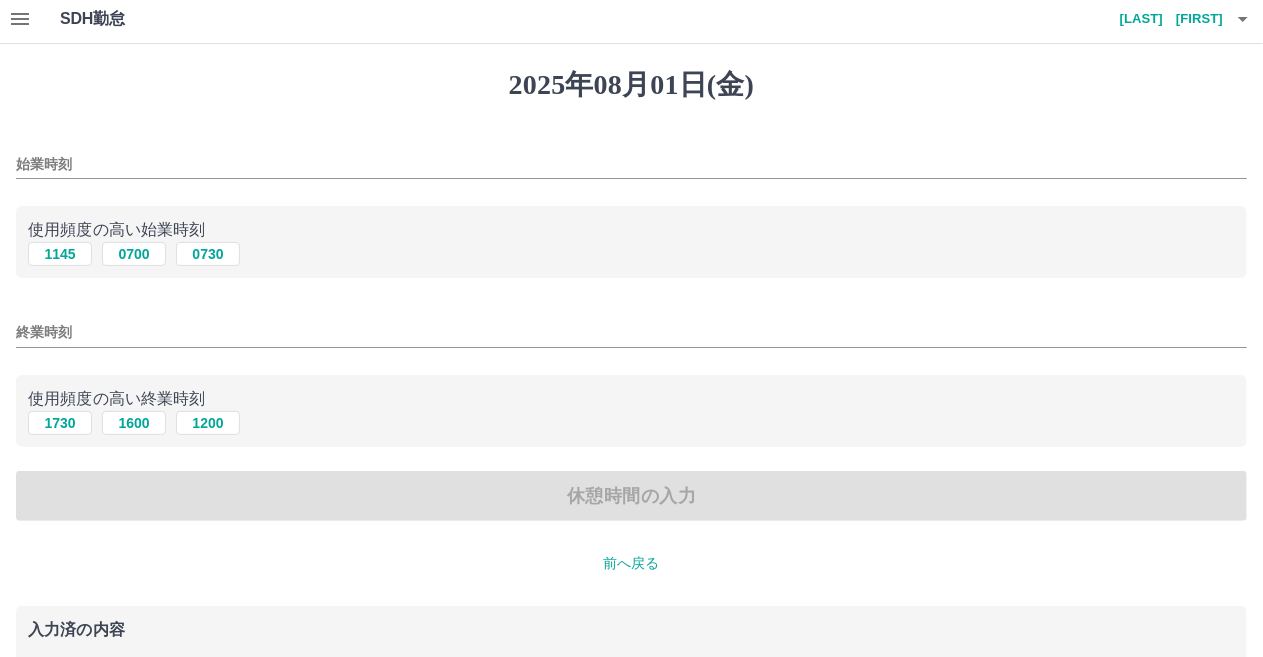 scroll, scrollTop: 0, scrollLeft: 0, axis: both 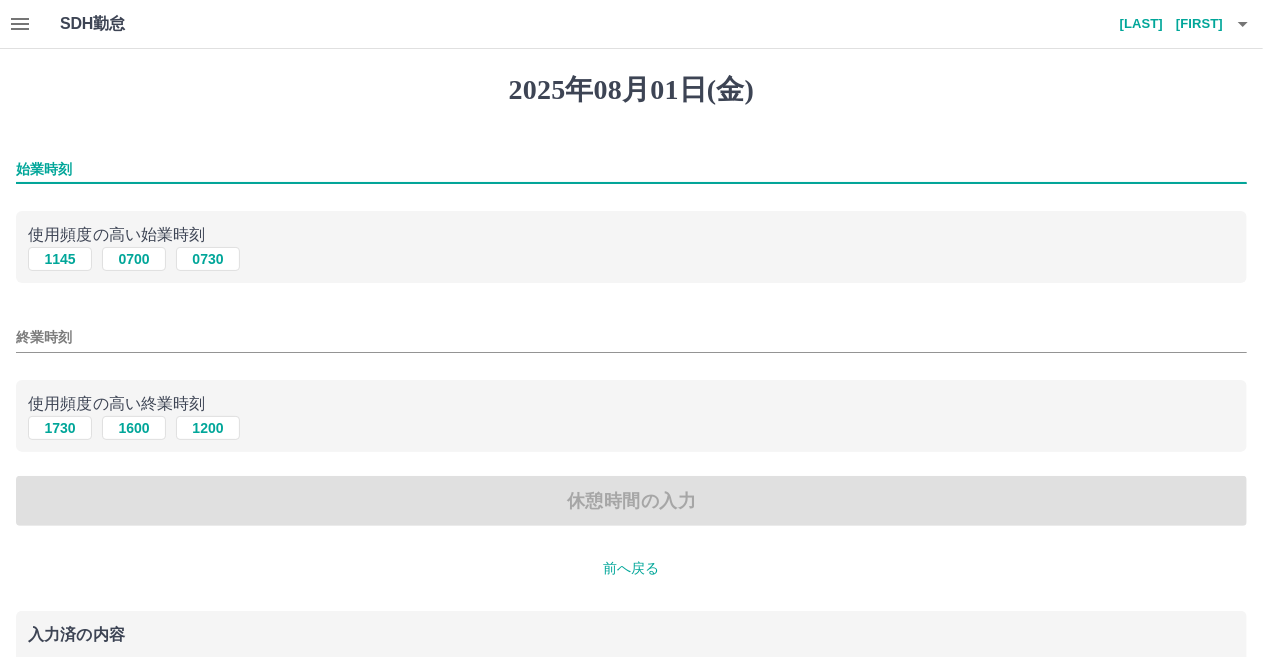 click on "始業時刻" at bounding box center [631, 169] 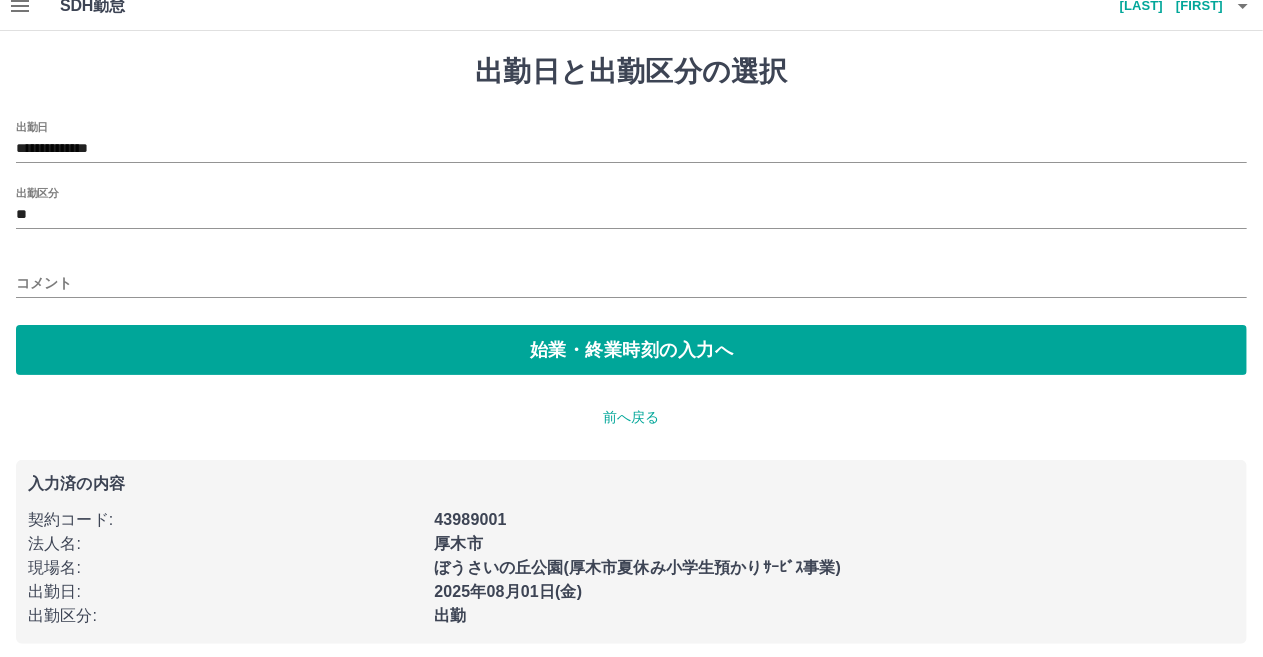 scroll, scrollTop: 28, scrollLeft: 0, axis: vertical 